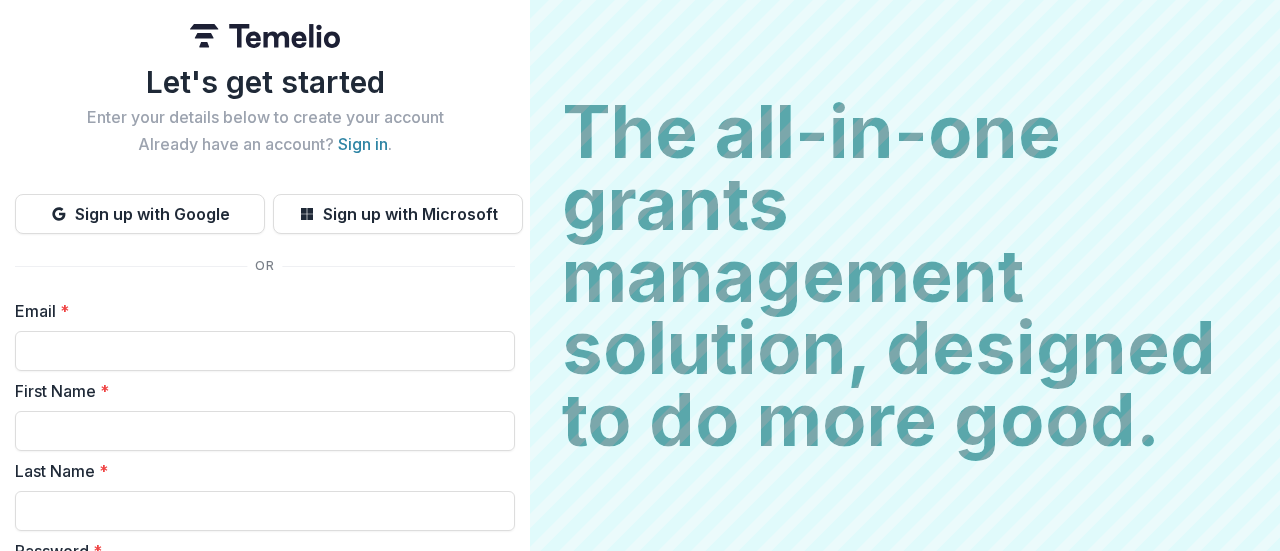 scroll, scrollTop: 0, scrollLeft: 0, axis: both 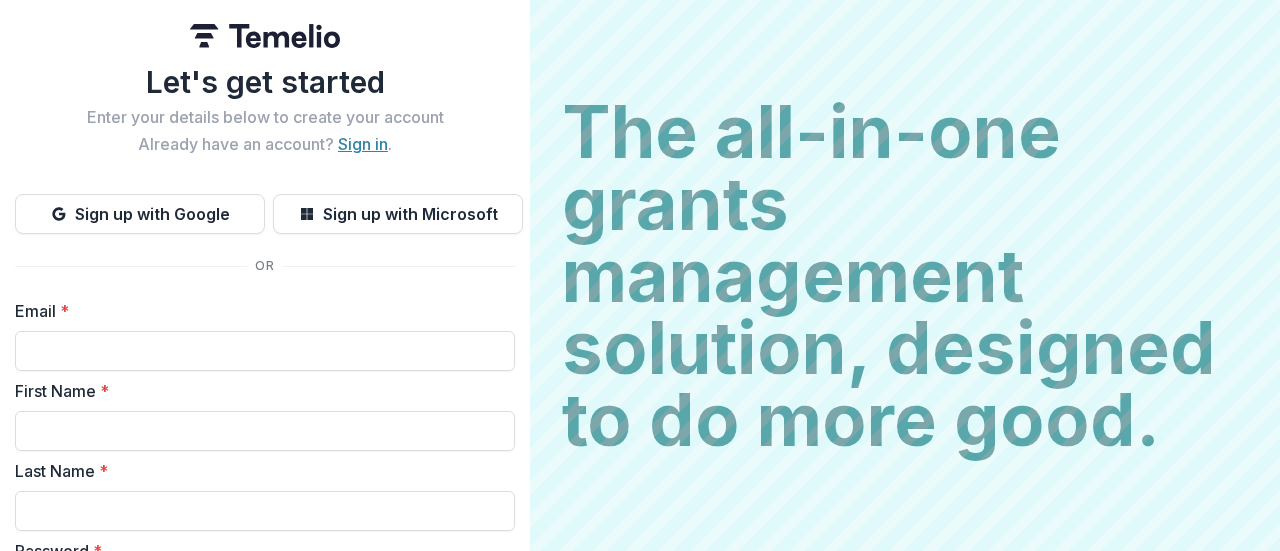 click on "Sign in" at bounding box center [363, 144] 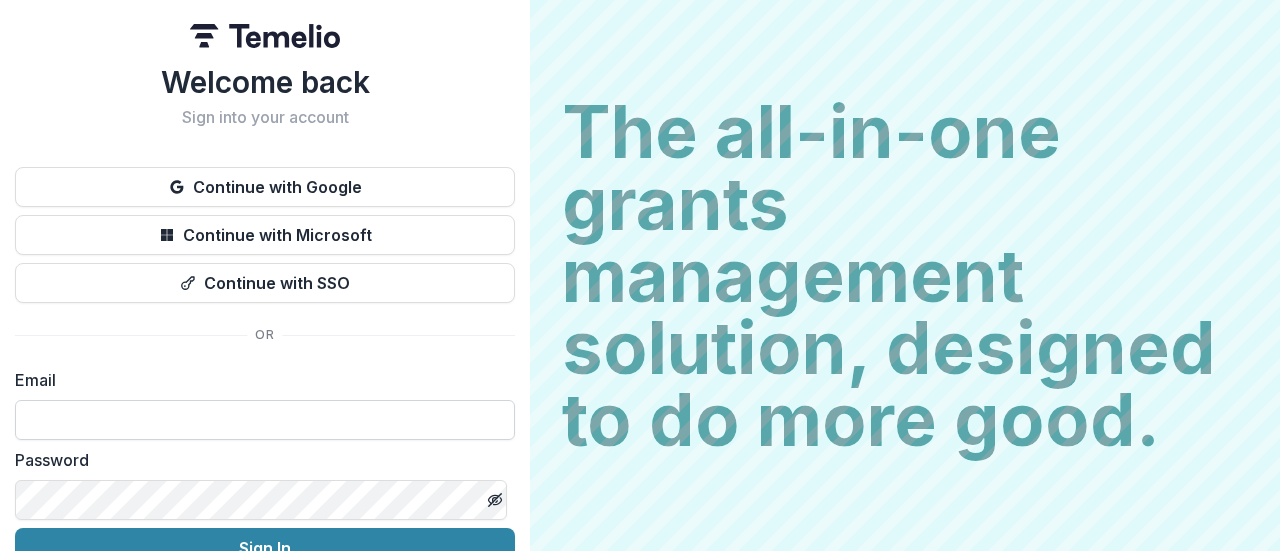 click at bounding box center [265, 420] 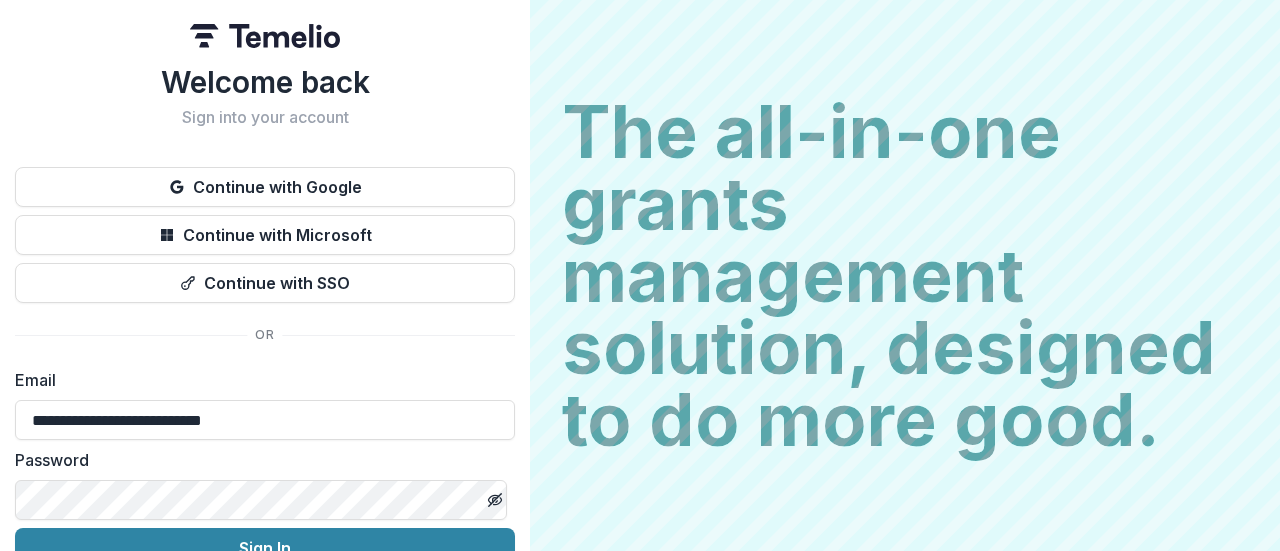 type on "**********" 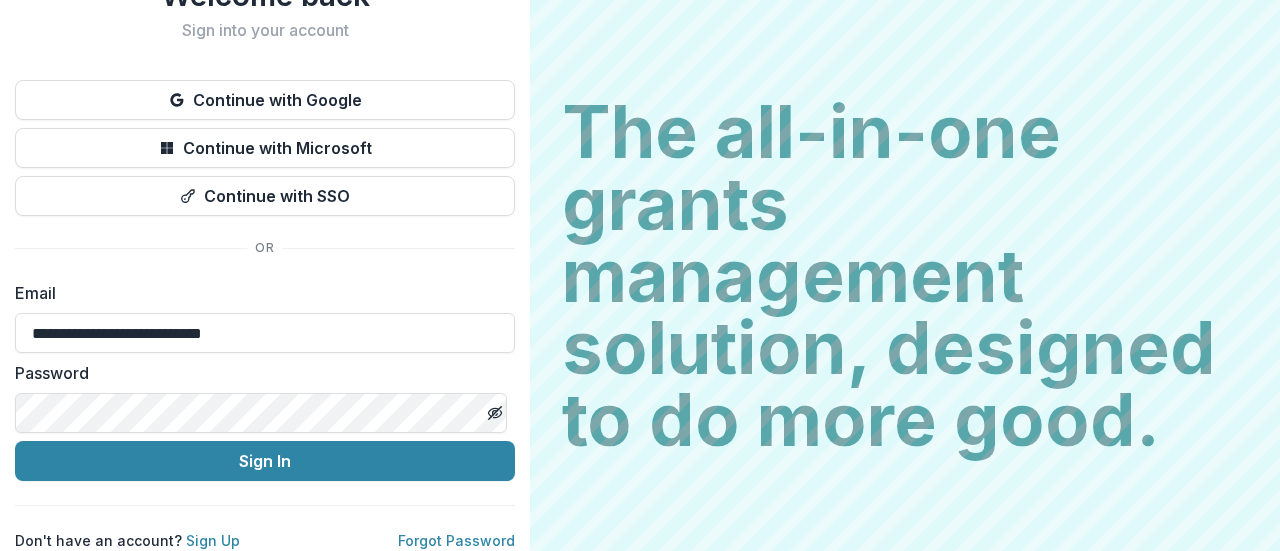 scroll, scrollTop: 102, scrollLeft: 0, axis: vertical 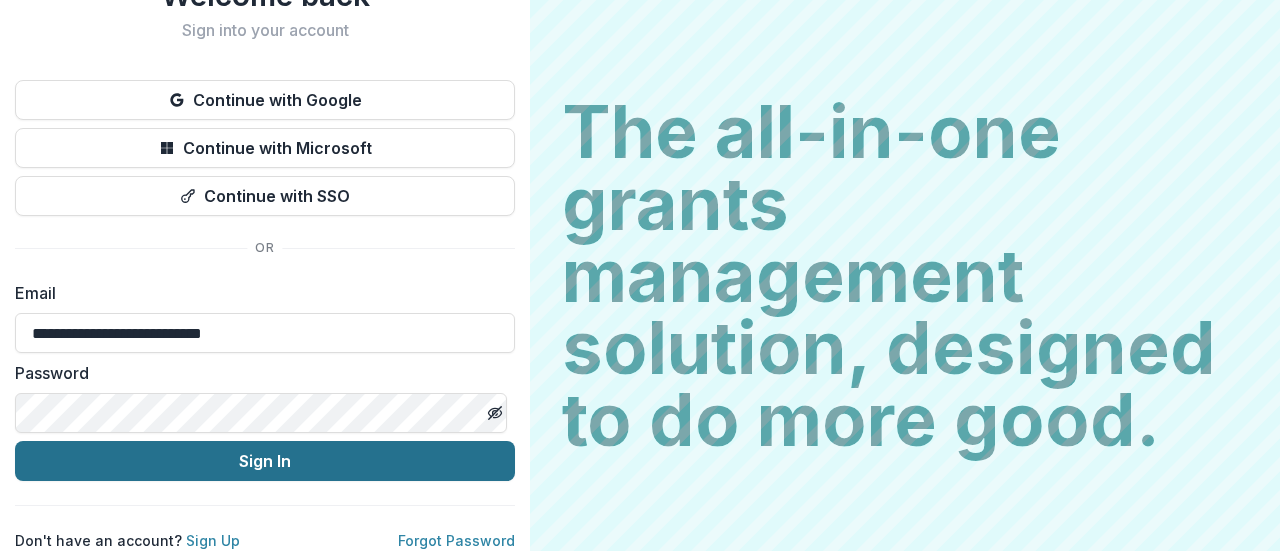 click on "Sign In" at bounding box center [265, 461] 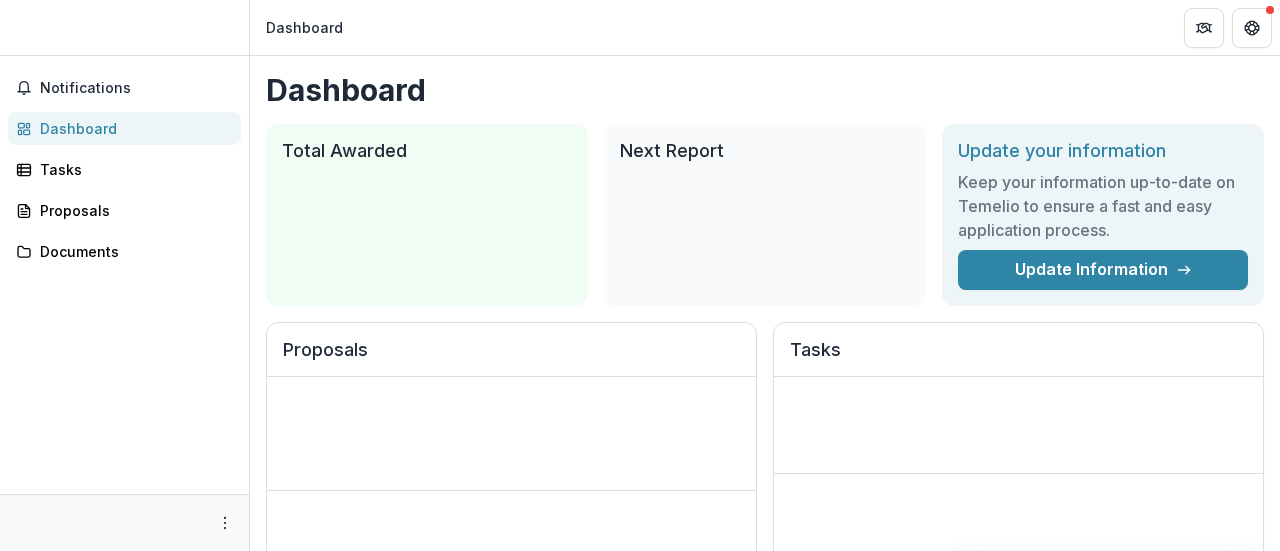 scroll, scrollTop: 0, scrollLeft: 0, axis: both 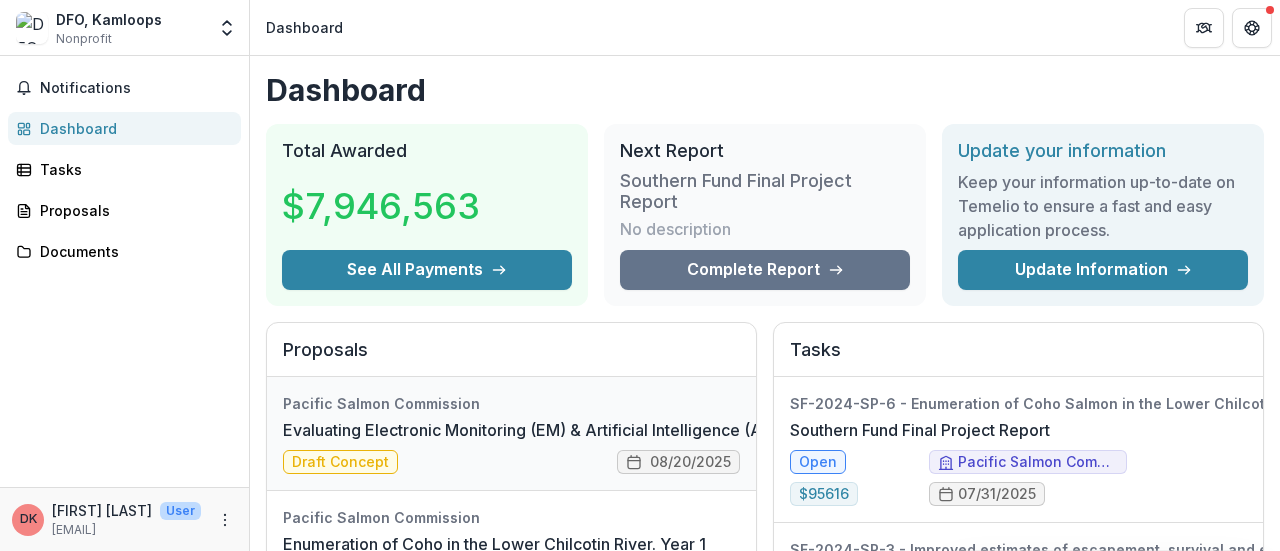 click on "Evaluating Electronic Monitoring (EM) & Artificial Intelligence (AI) Technologies for Catch Monitoring in Commercial Salmon Fisheries" at bounding box center (783, 430) 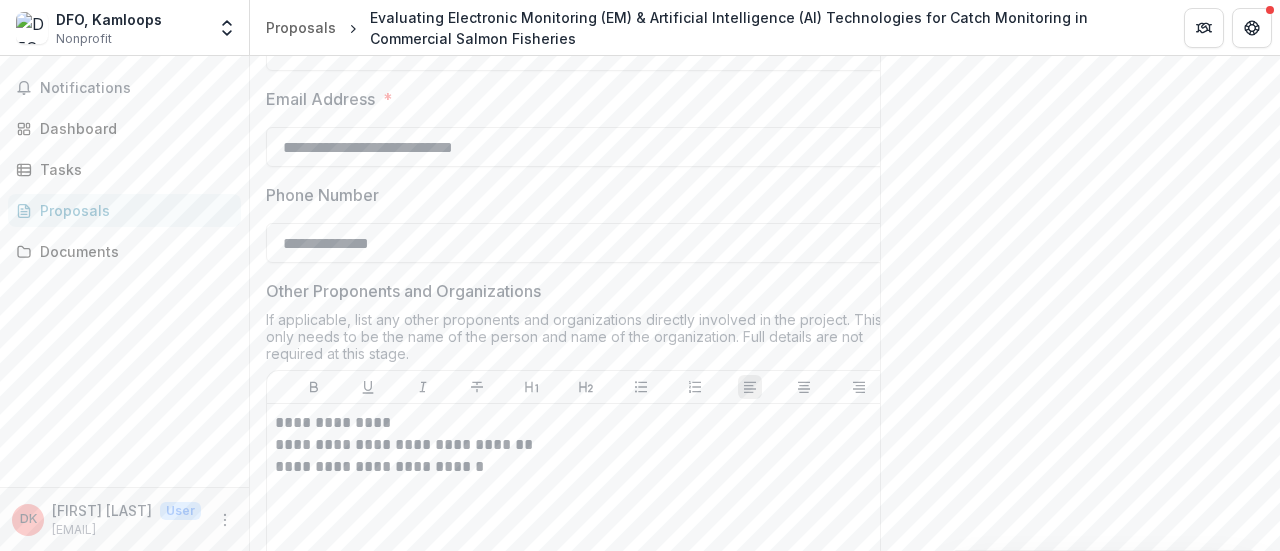 scroll, scrollTop: 900, scrollLeft: 0, axis: vertical 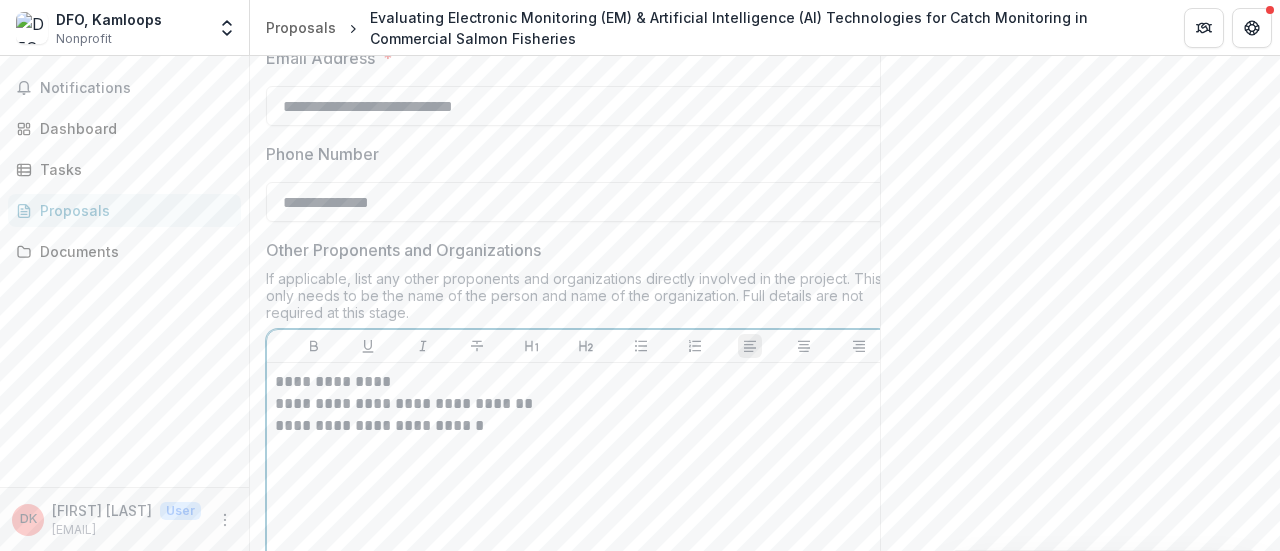 click on "**********" at bounding box center (586, 426) 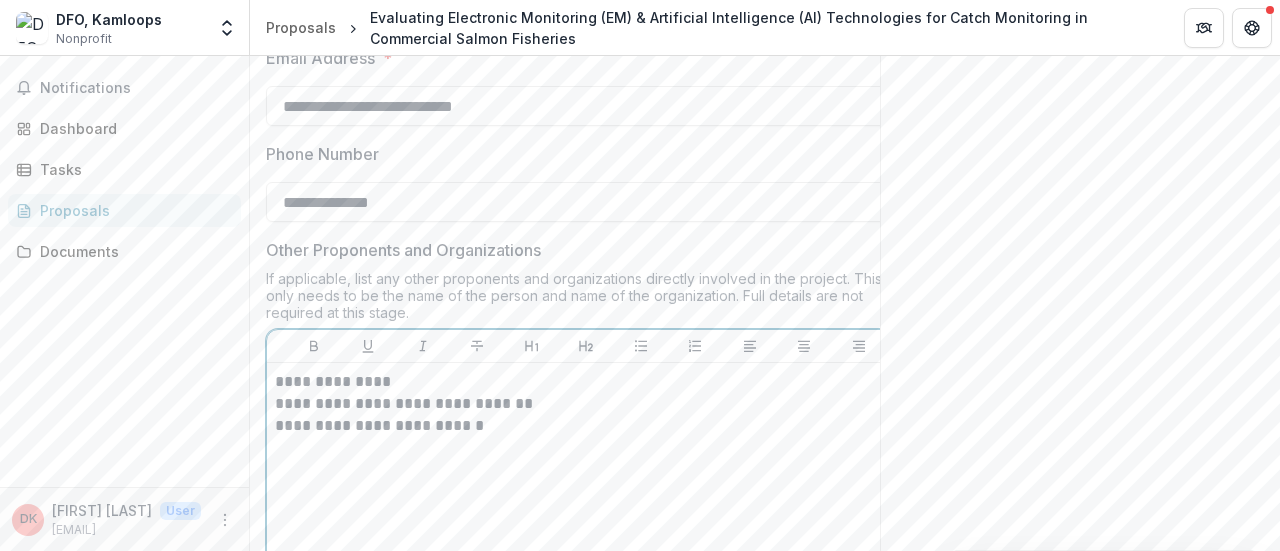 click on "**********" at bounding box center (586, 426) 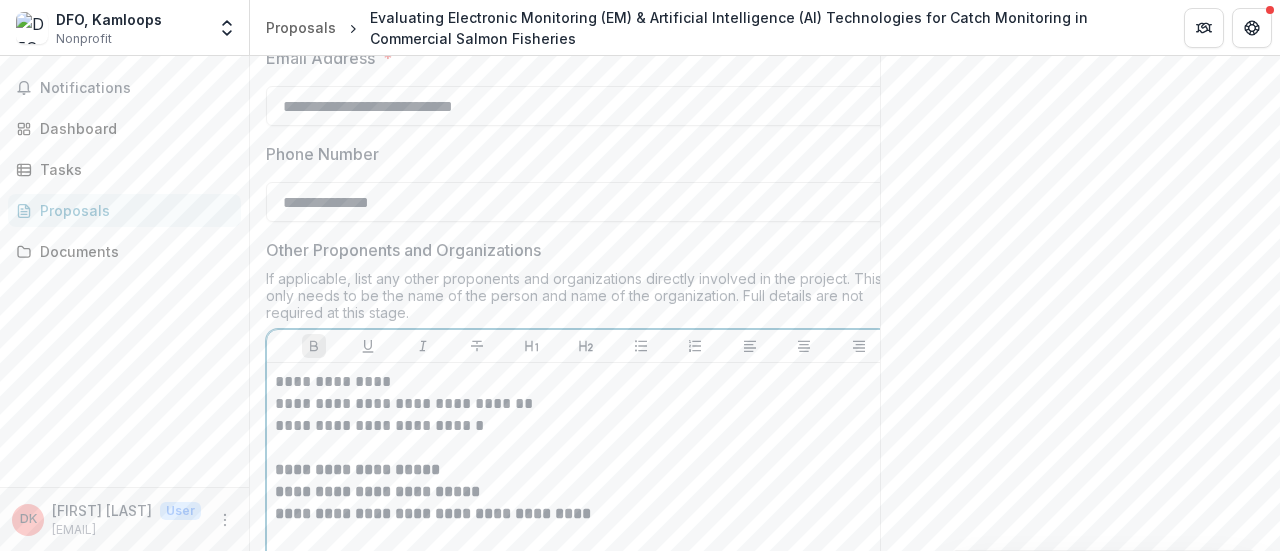 click on "**********" at bounding box center [357, 469] 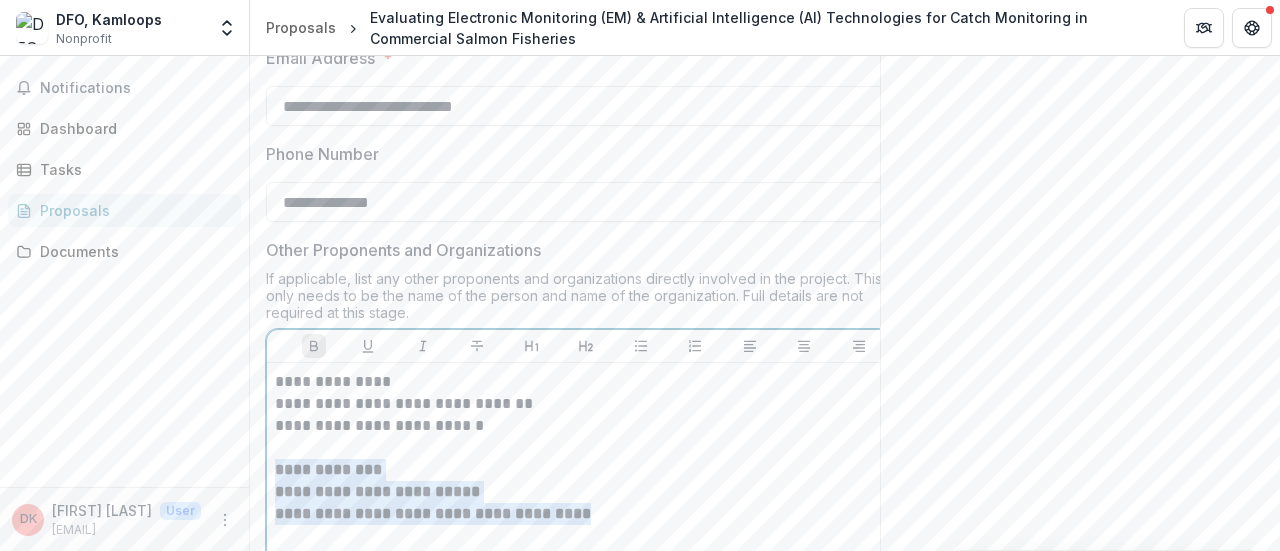 drag, startPoint x: 276, startPoint y: 465, endPoint x: 602, endPoint y: 515, distance: 329.81207 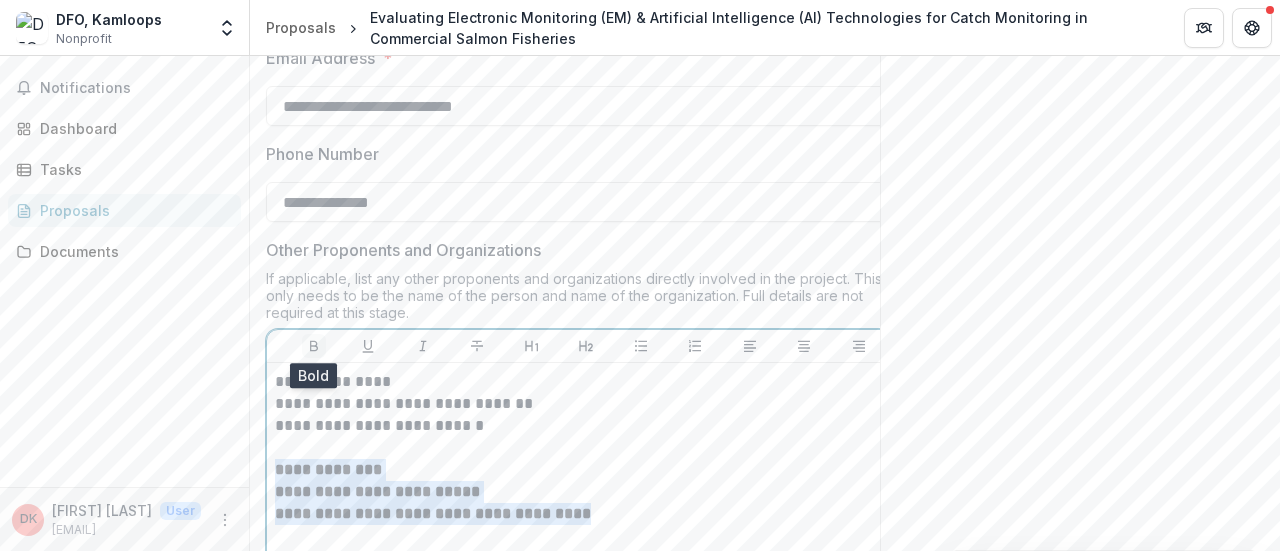 click 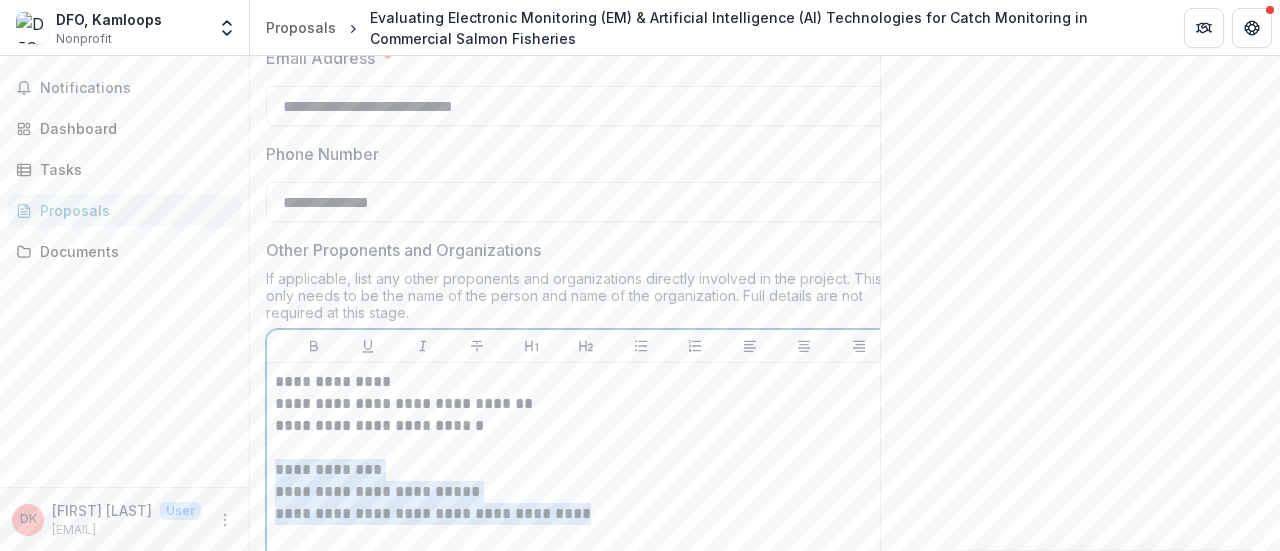 click on "**********" at bounding box center [586, 470] 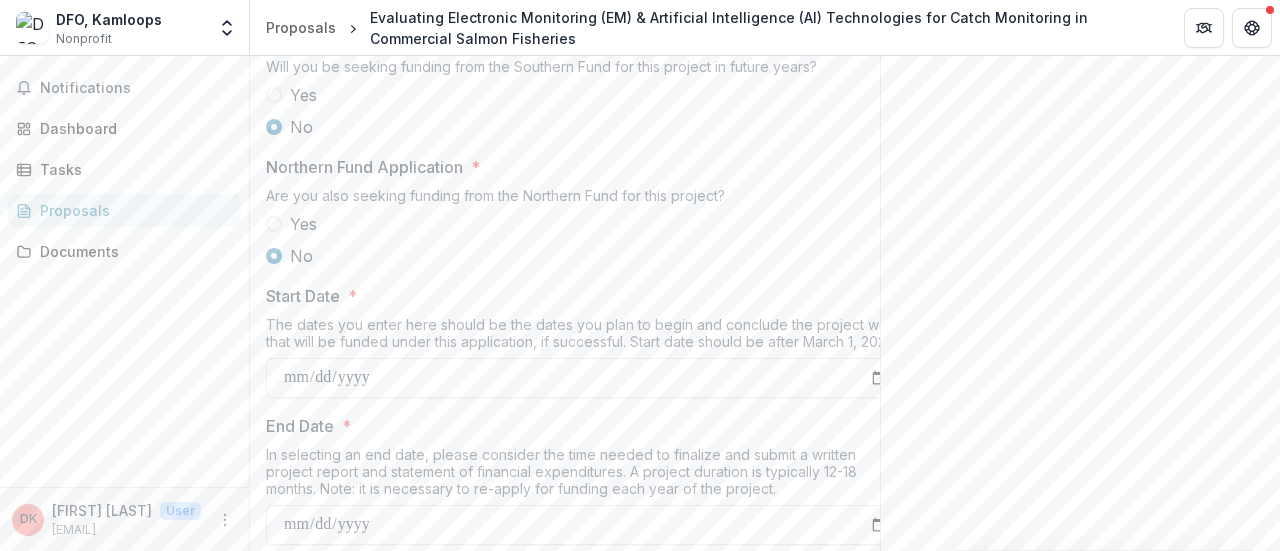 scroll, scrollTop: 2391, scrollLeft: 0, axis: vertical 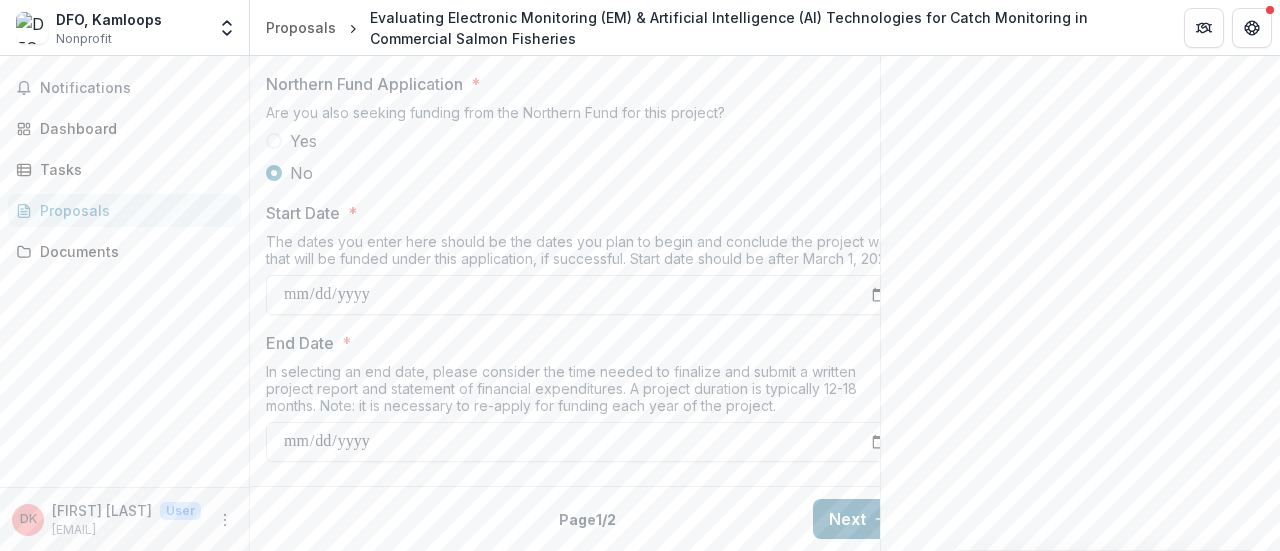 click on "Next" at bounding box center [859, 519] 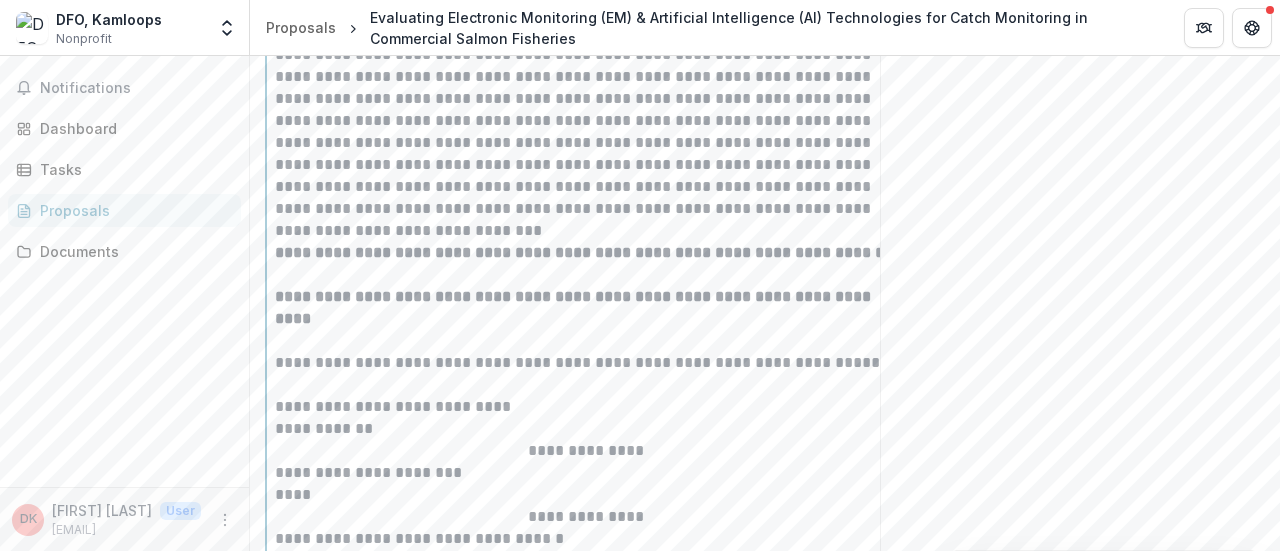 click on "**********" at bounding box center [586, 440] 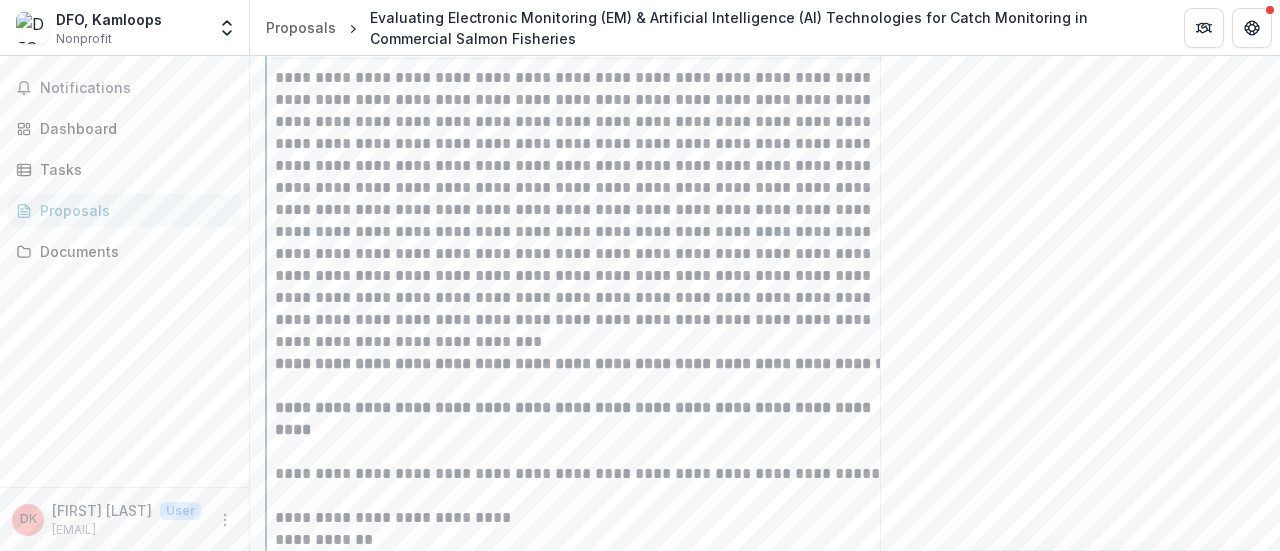 click on "**********" at bounding box center [579, 363] 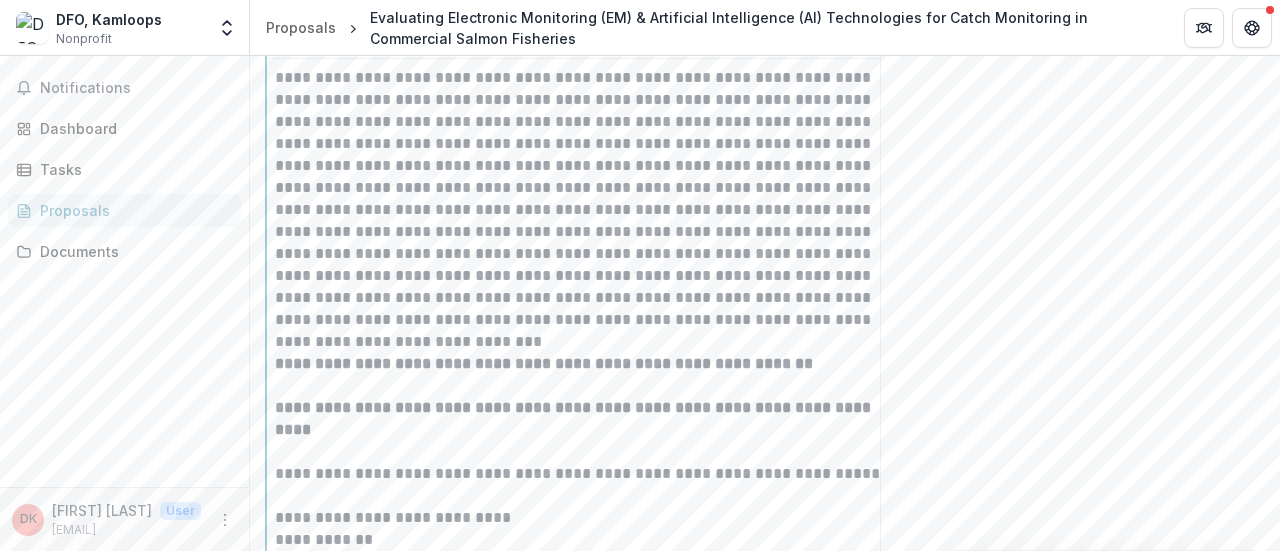 click on "**********" at bounding box center (575, 418) 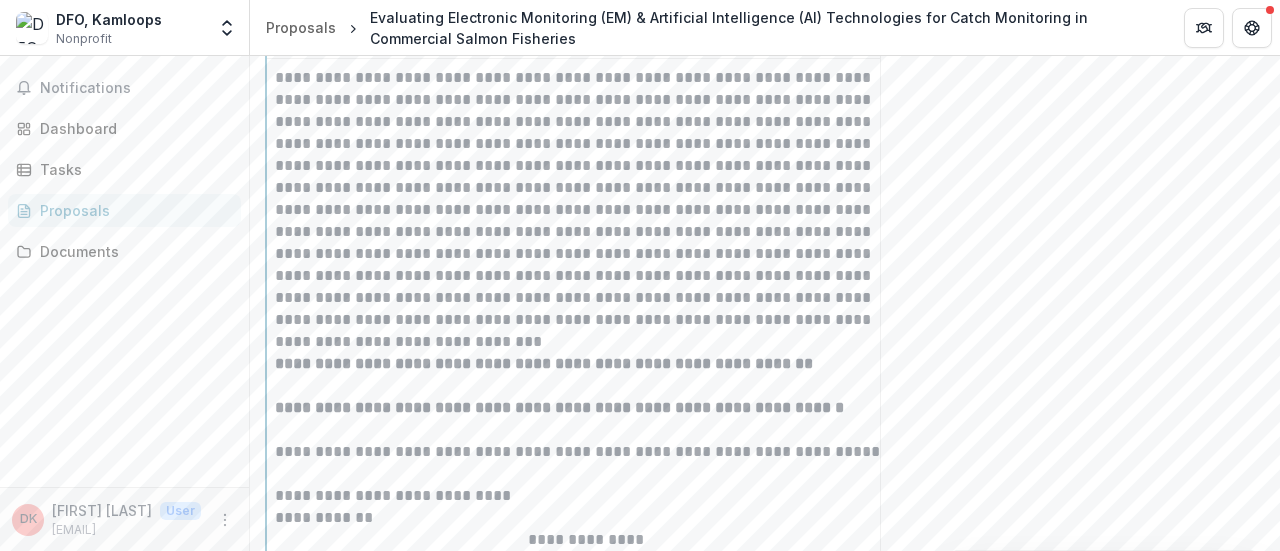 click on "**********" at bounding box center (586, 452) 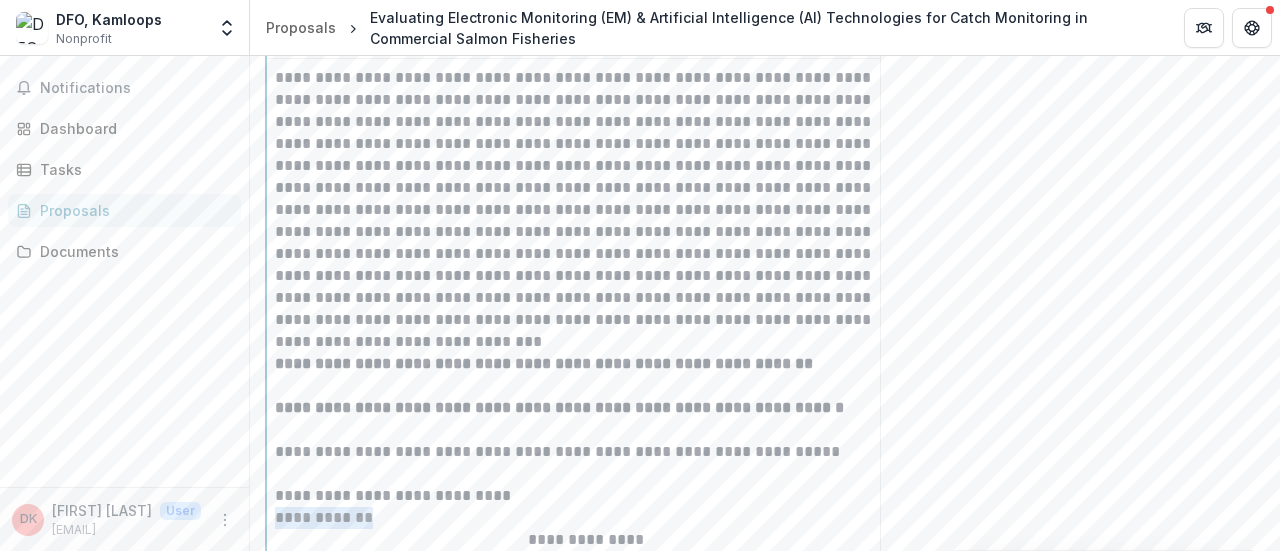 drag, startPoint x: 277, startPoint y: 509, endPoint x: 376, endPoint y: 508, distance: 99.00505 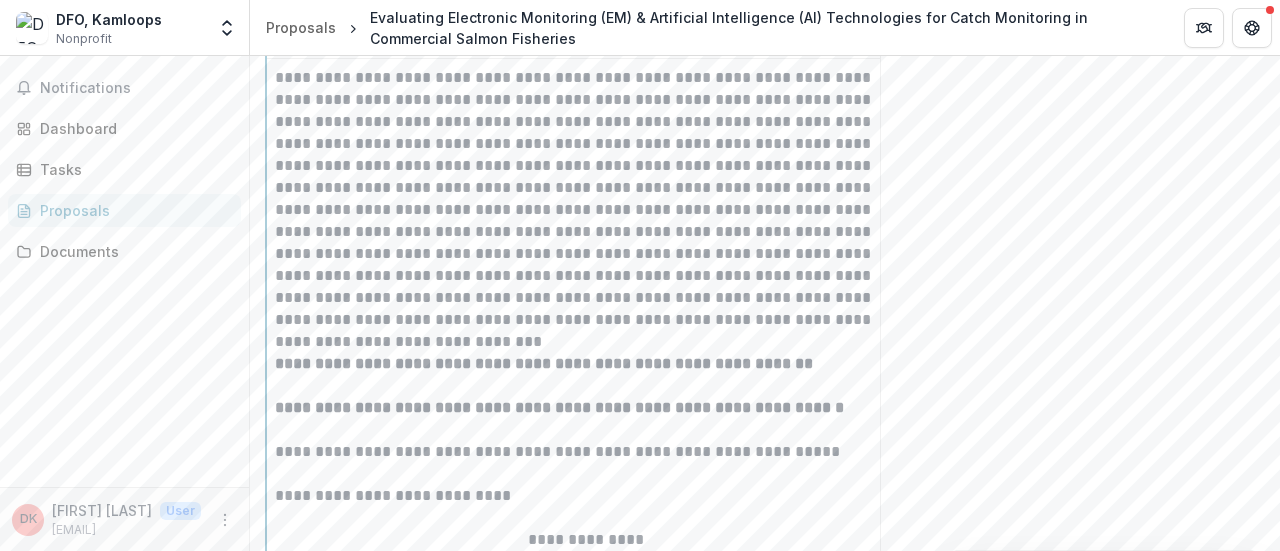 click on "**********" at bounding box center (586, 496) 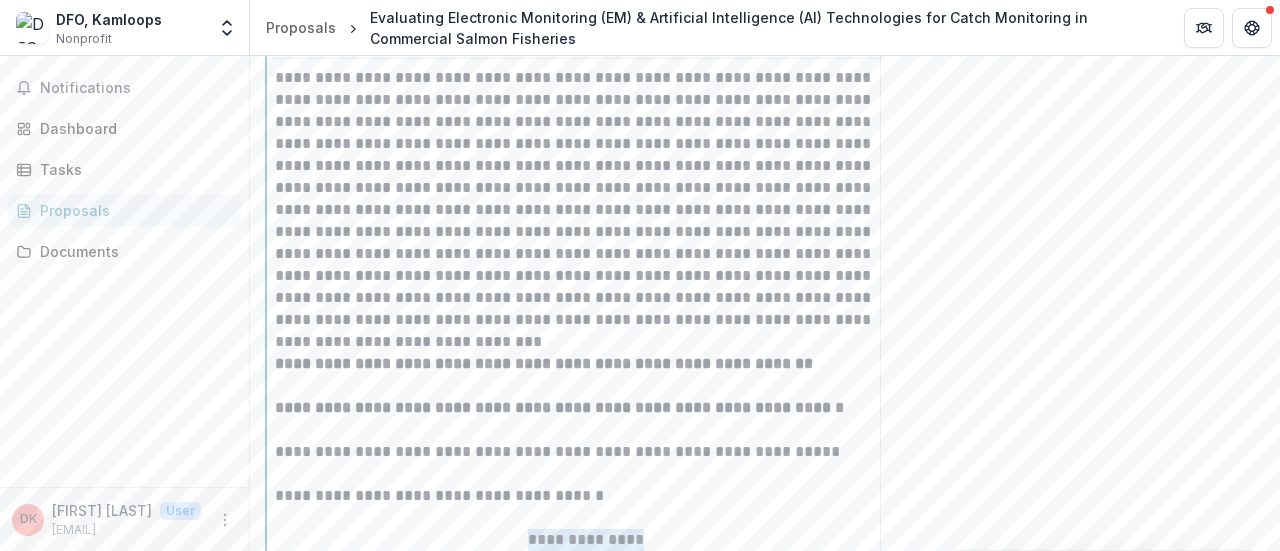 drag, startPoint x: 522, startPoint y: 530, endPoint x: 659, endPoint y: 525, distance: 137.09122 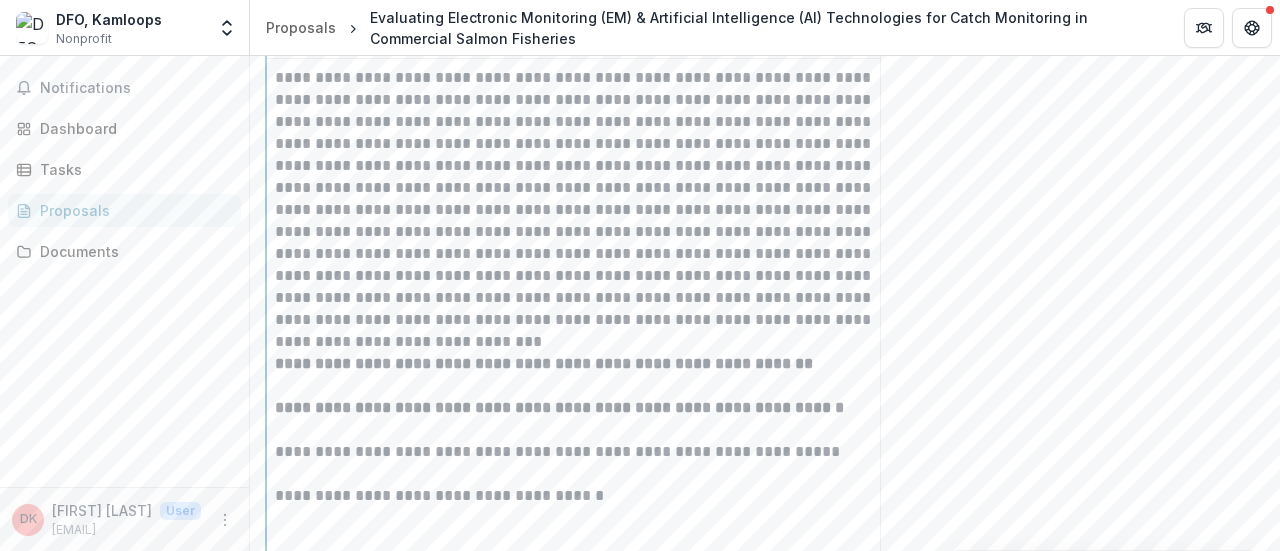 click on "**********" at bounding box center (586, 496) 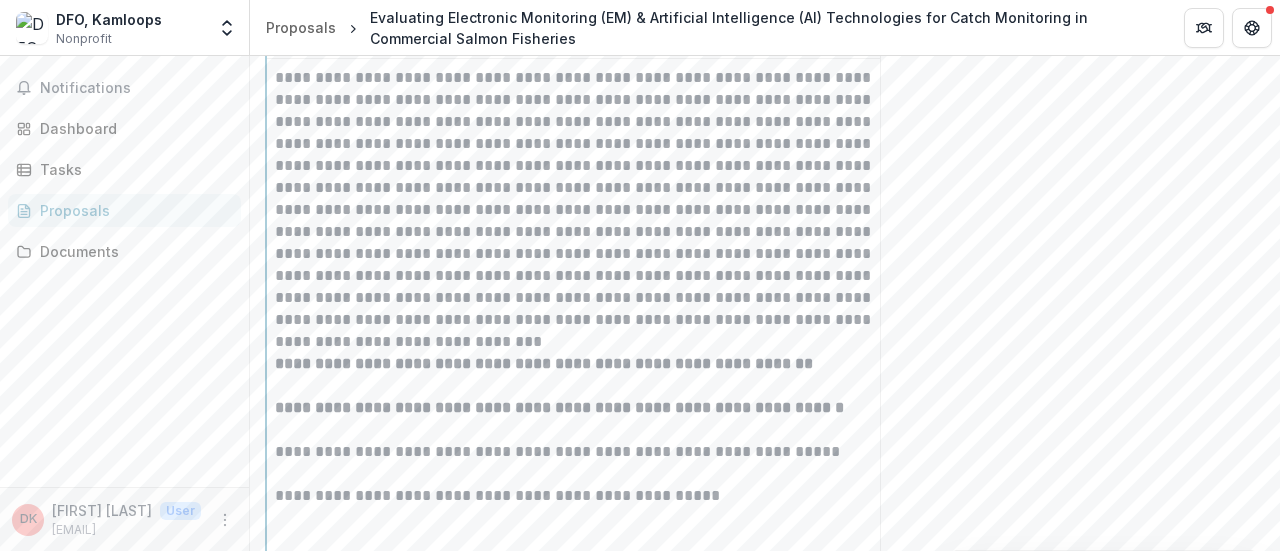 click on "**********" at bounding box center [586, 496] 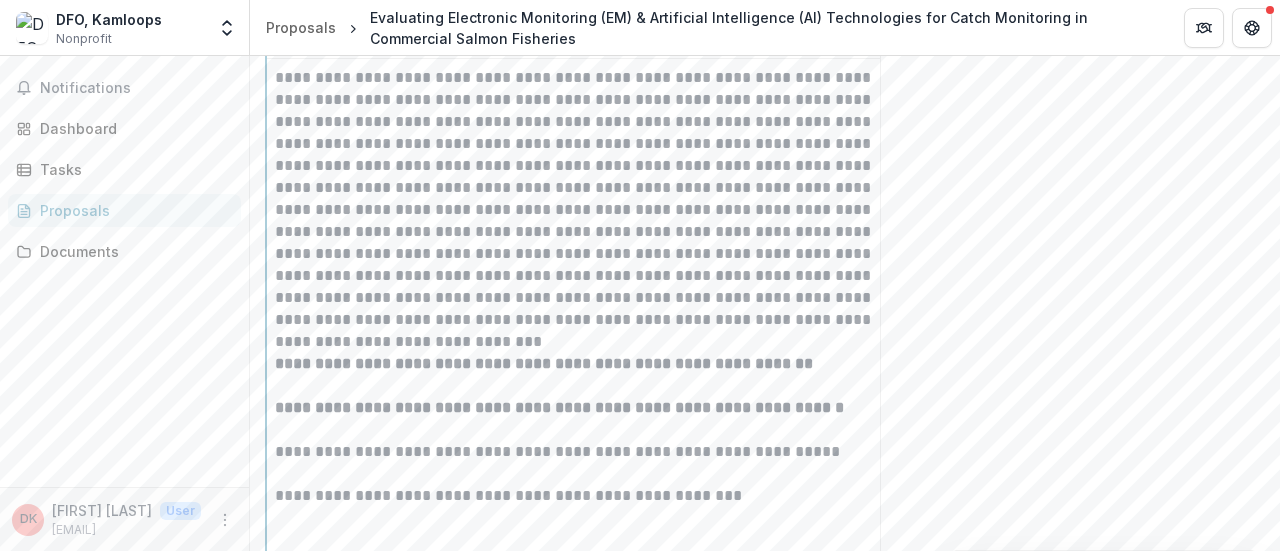 click on "**********" at bounding box center [586, 496] 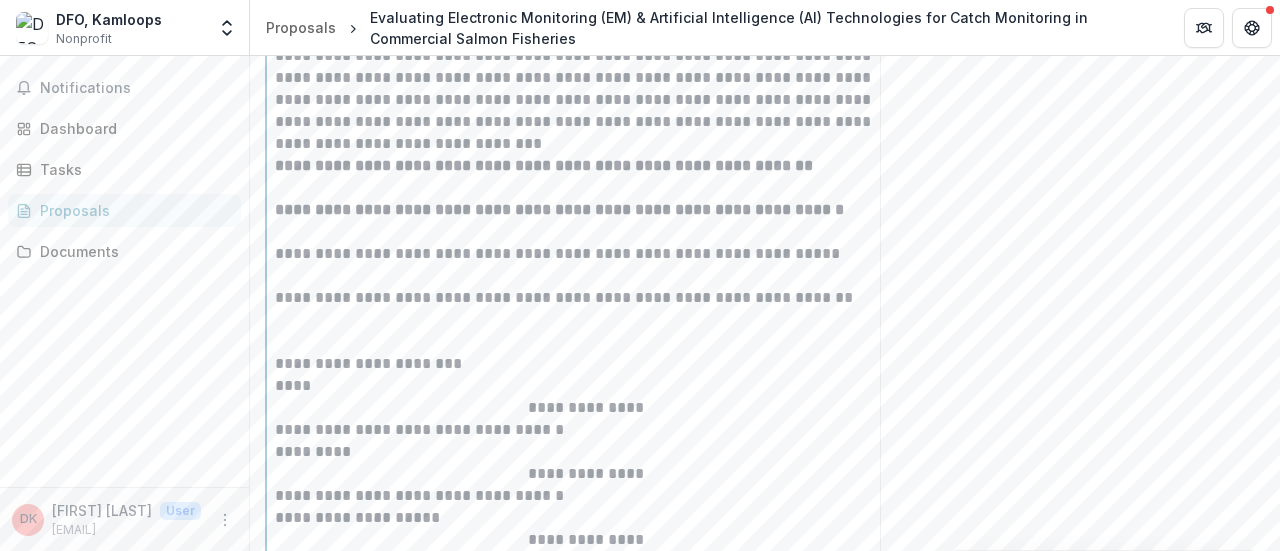 scroll, scrollTop: 2480, scrollLeft: 0, axis: vertical 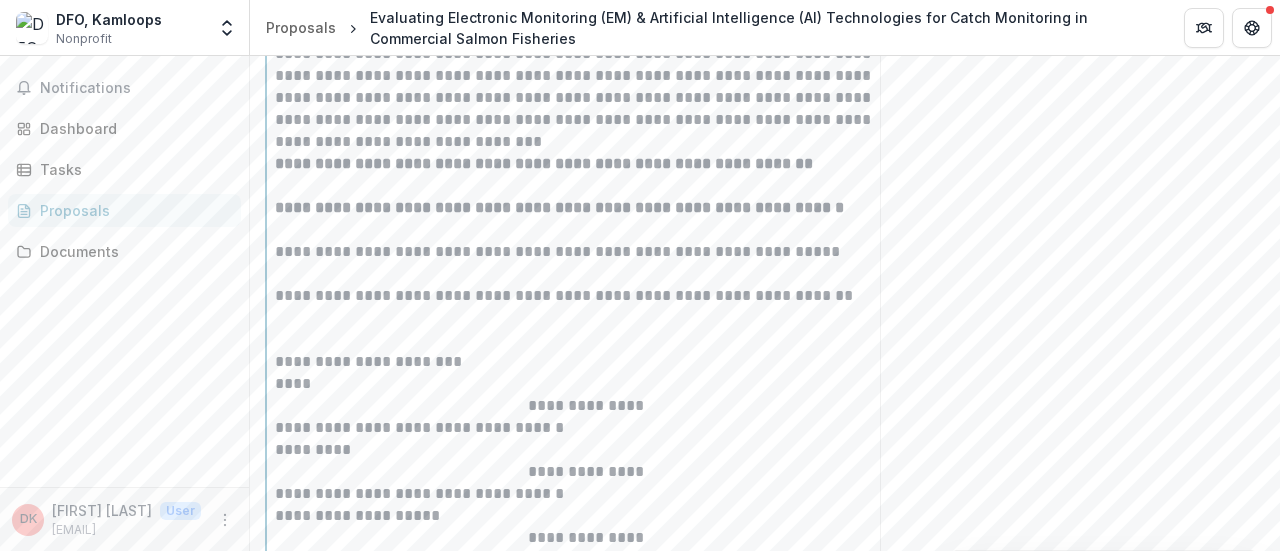 click at bounding box center [586, 340] 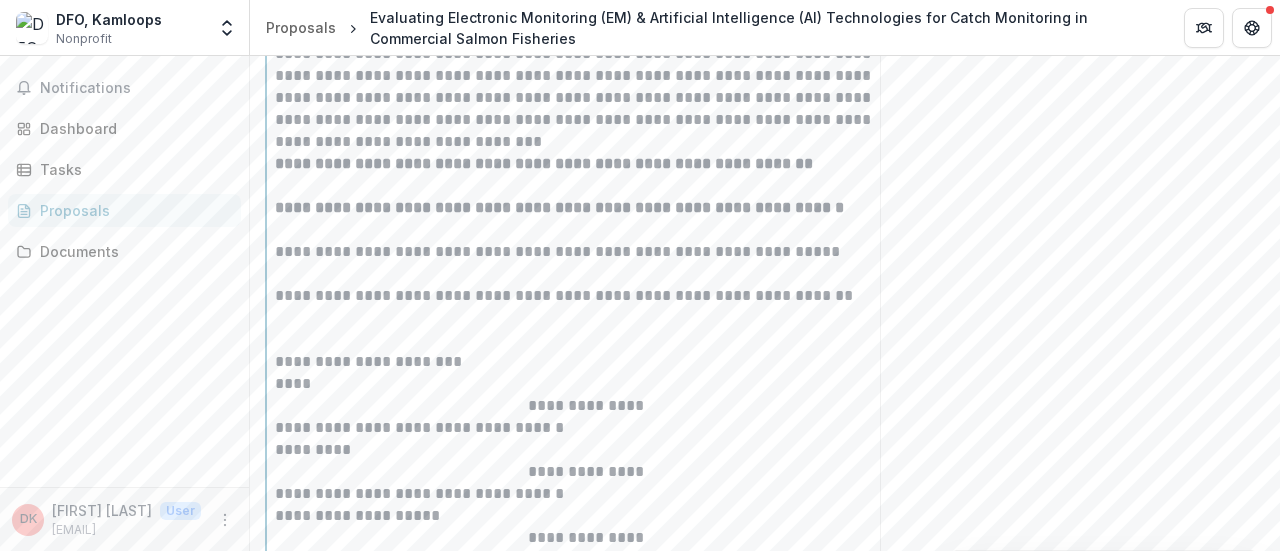 click at bounding box center [586, 340] 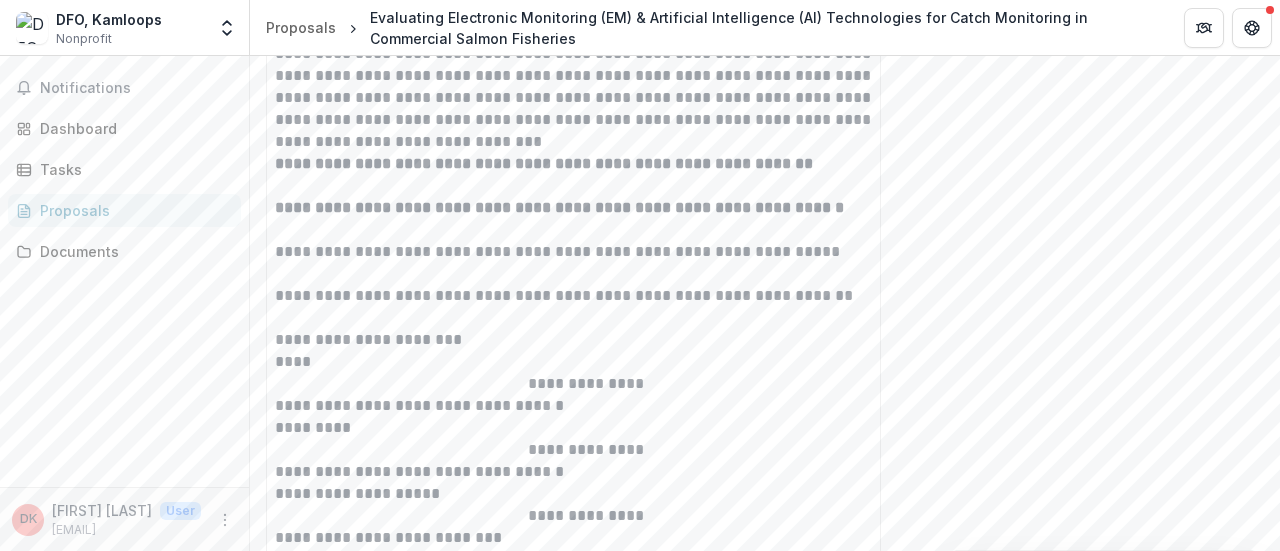 drag, startPoint x: 274, startPoint y: 357, endPoint x: 316, endPoint y: 357, distance: 42 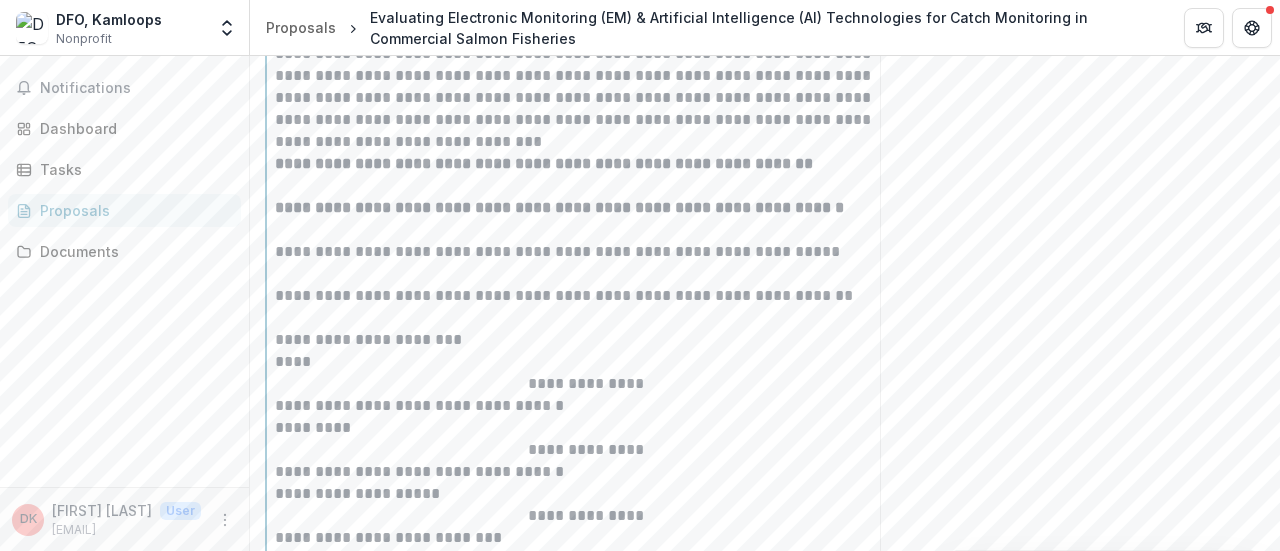 click on "**********" at bounding box center (586, 340) 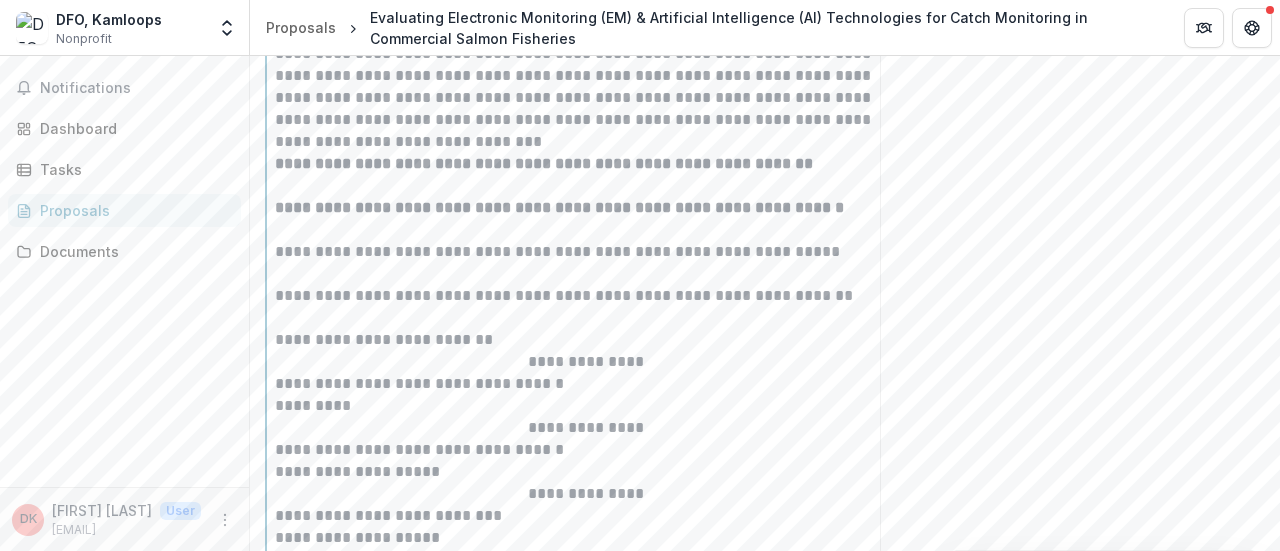click on "**********" at bounding box center (586, 340) 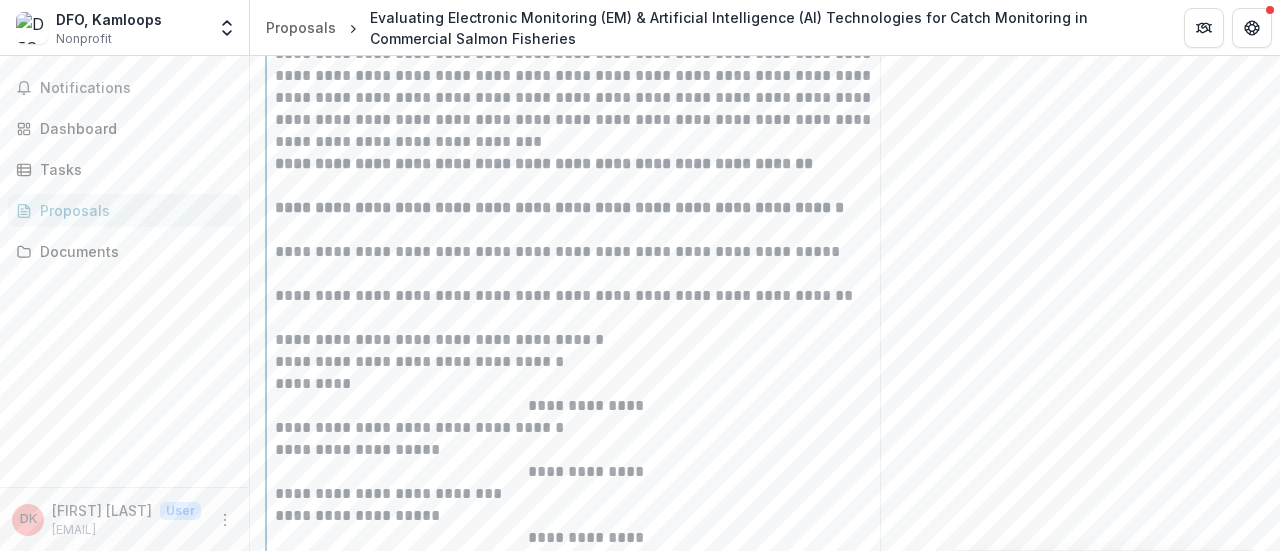 click on "**********" at bounding box center [586, 340] 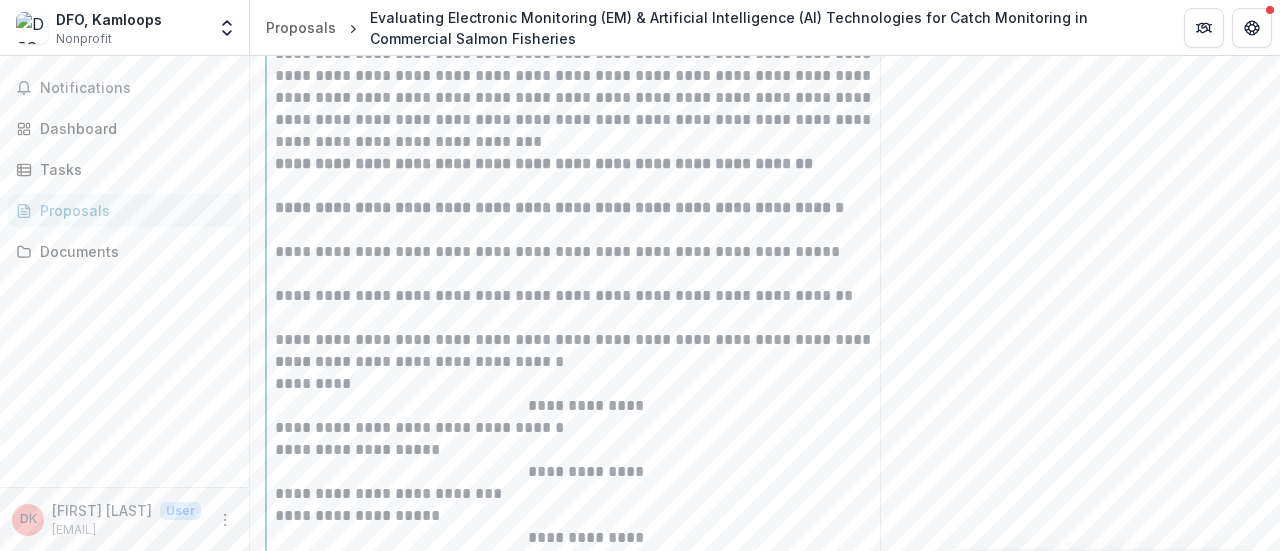 click on "**********" at bounding box center [586, 340] 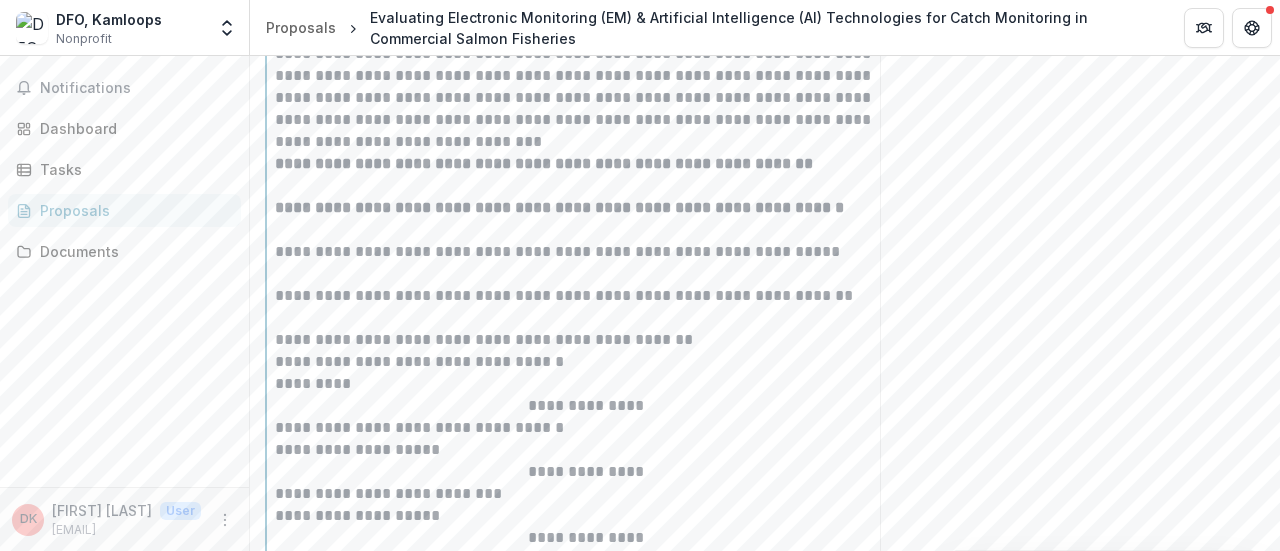 click on "**********" at bounding box center [586, 340] 